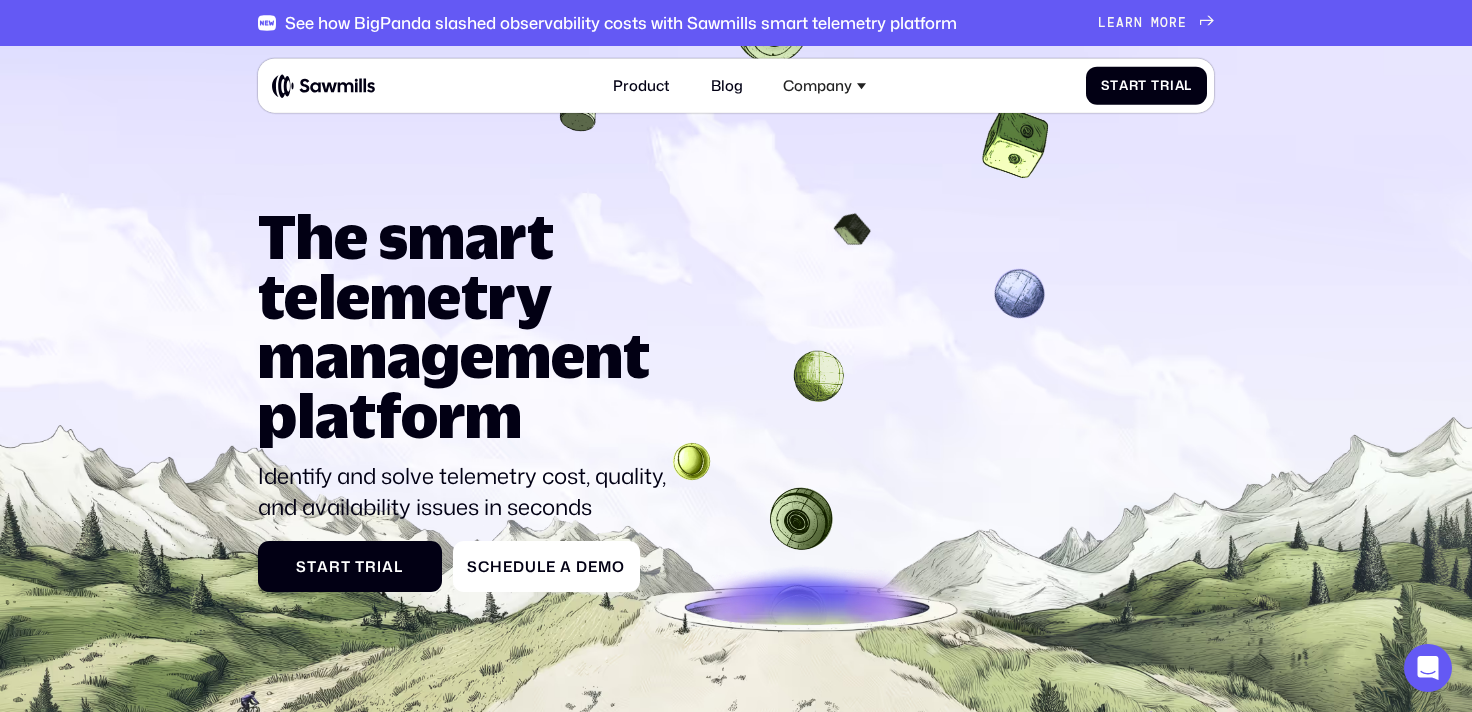 scroll, scrollTop: 0, scrollLeft: 0, axis: both 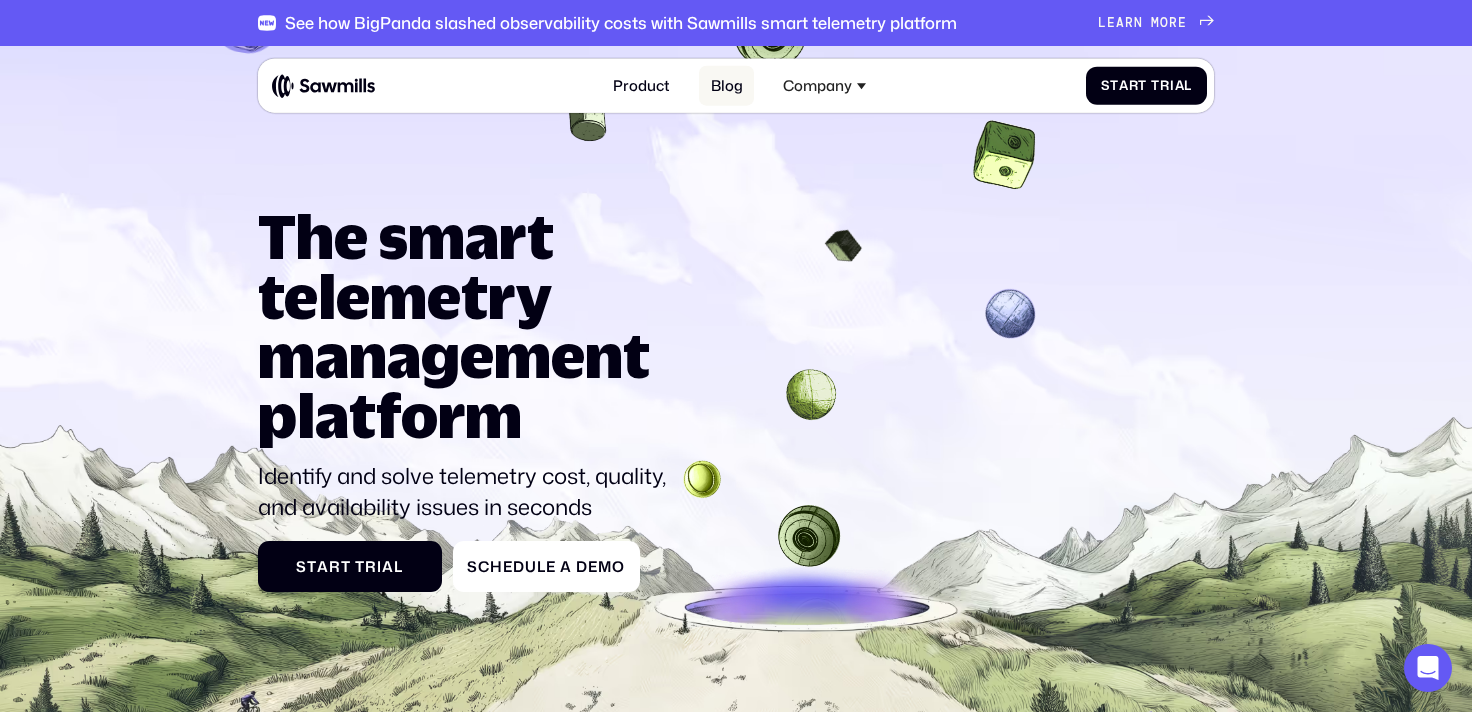click on "Blog" at bounding box center (726, 86) 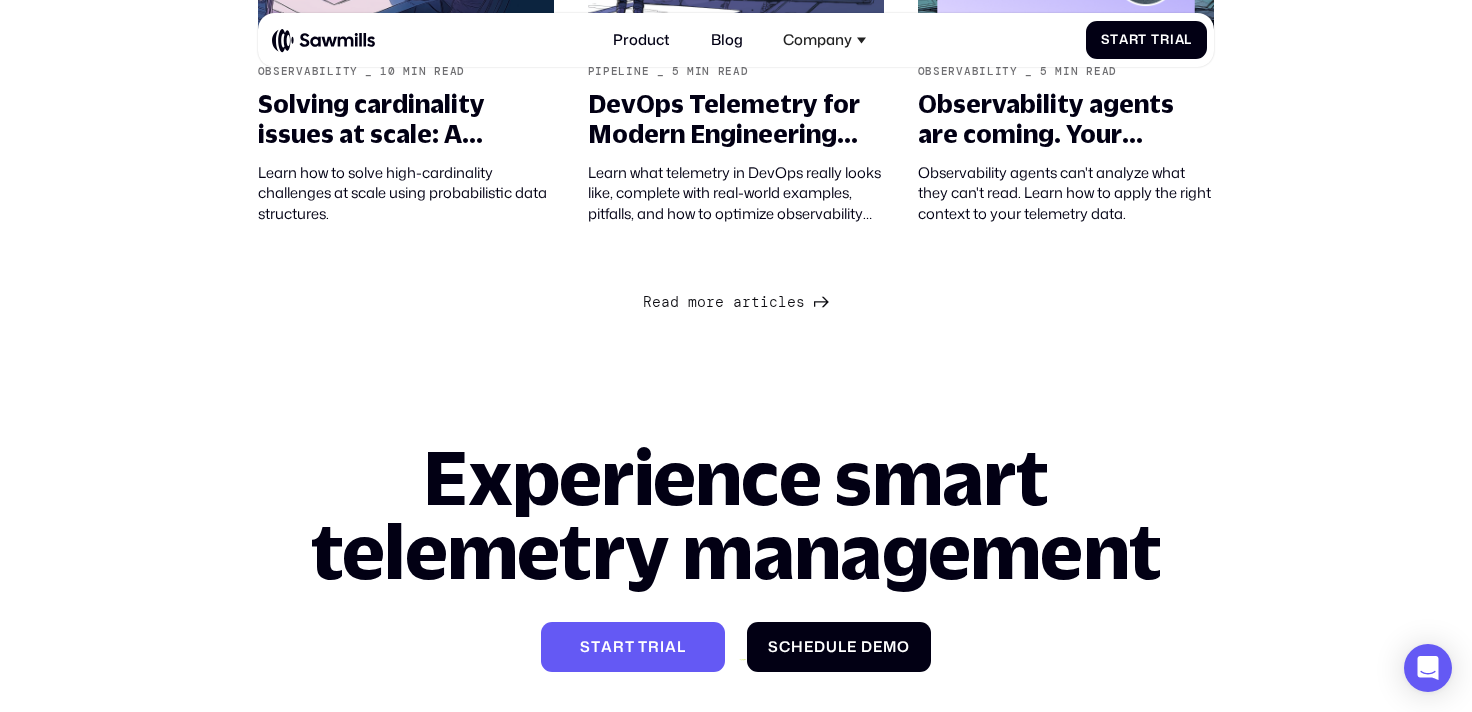 scroll, scrollTop: 1939, scrollLeft: 0, axis: vertical 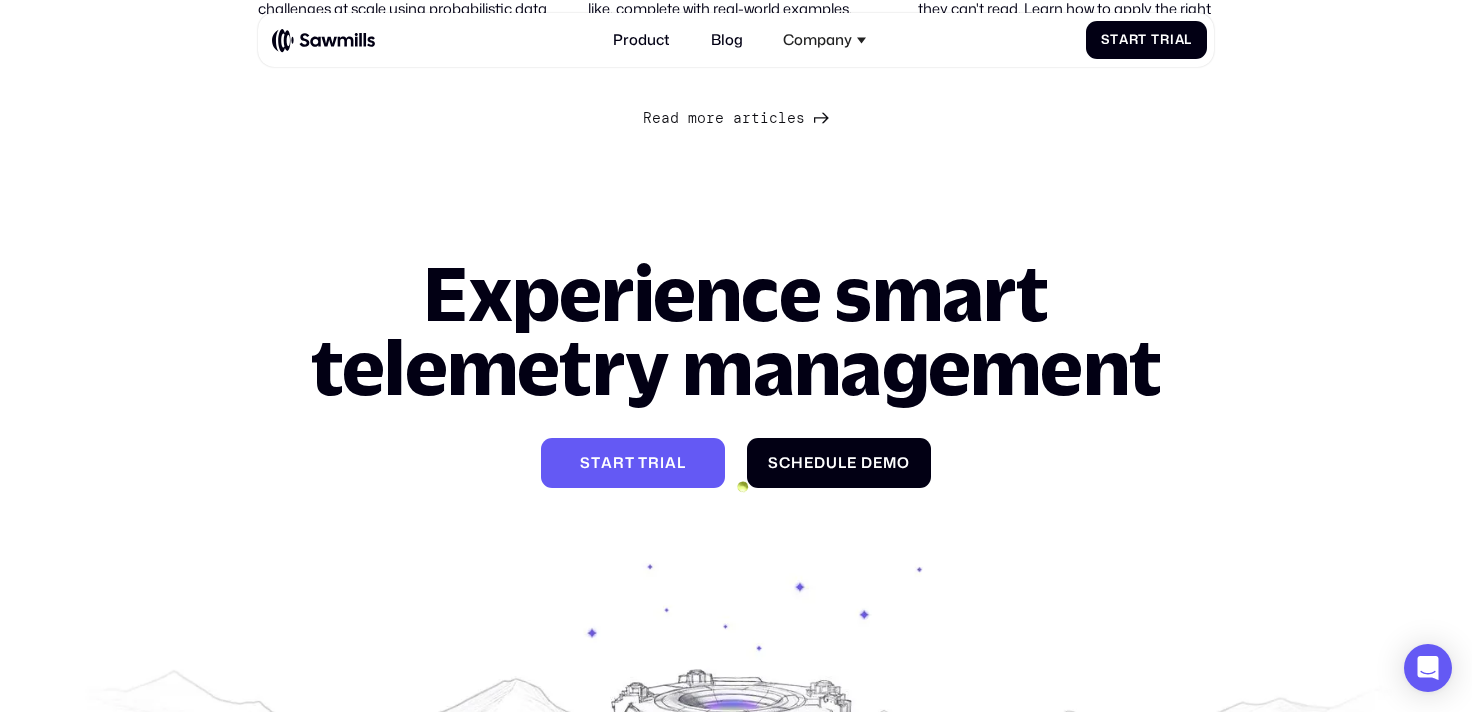 click on "R e a d   m o r e   a r t i c l e s R e a d   m o r e   a r t i c l e s" at bounding box center [724, 119] 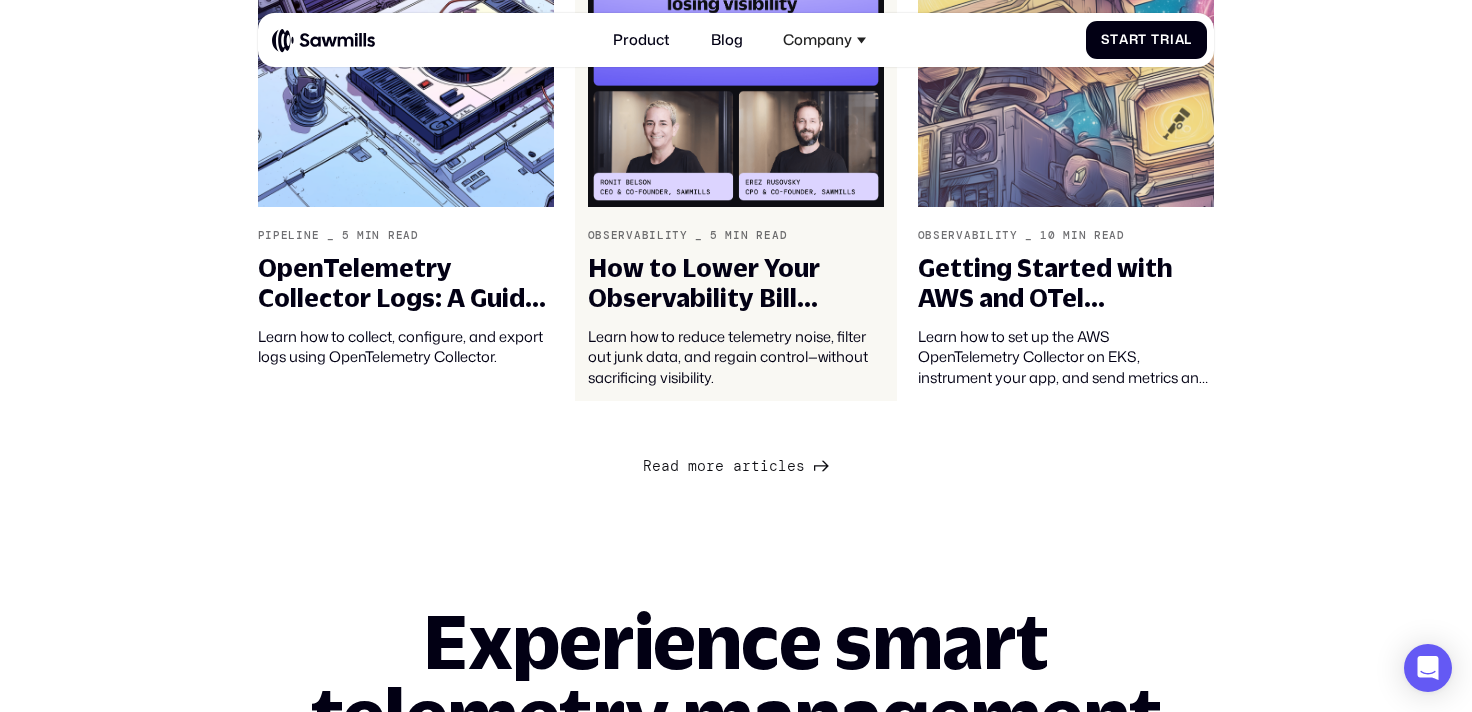 scroll, scrollTop: 3169, scrollLeft: 0, axis: vertical 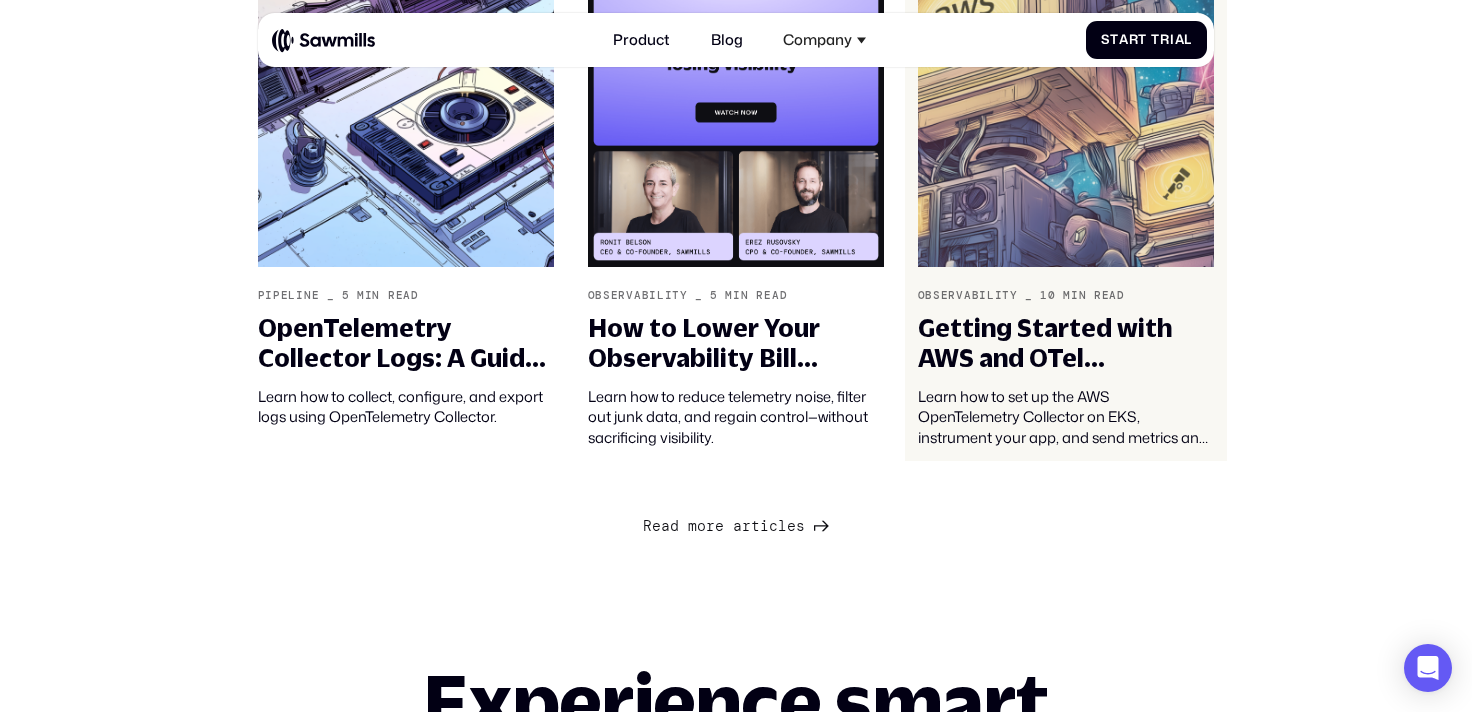 click at bounding box center [1066, 118] 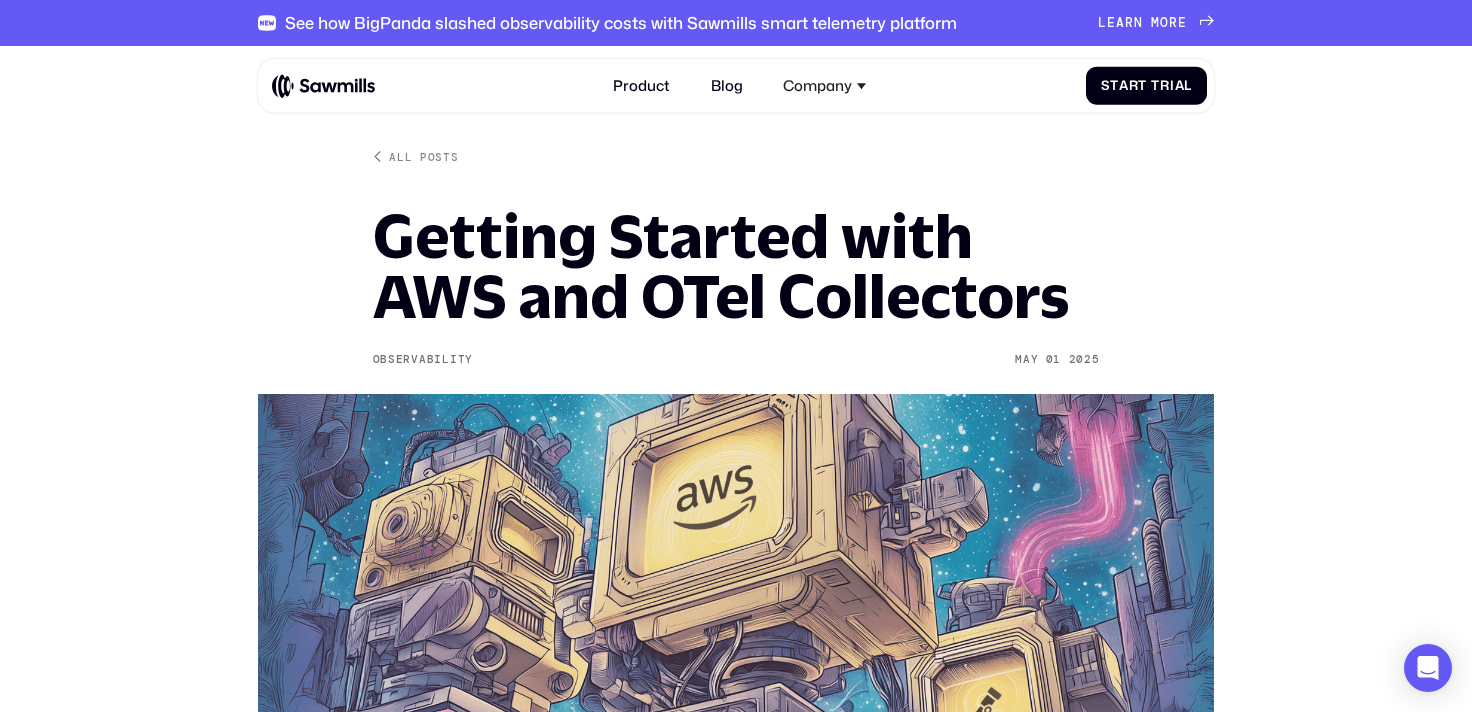 scroll, scrollTop: 0, scrollLeft: 0, axis: both 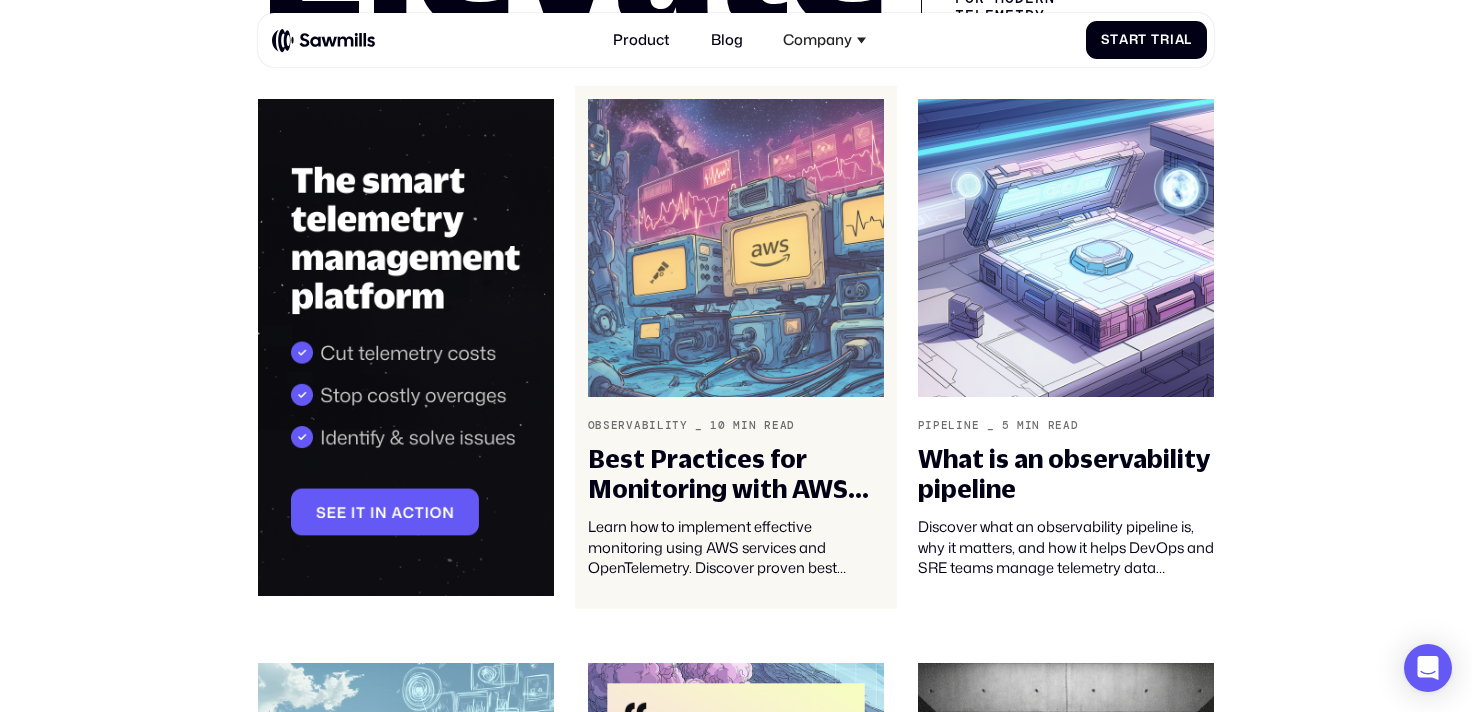 click at bounding box center [736, 248] 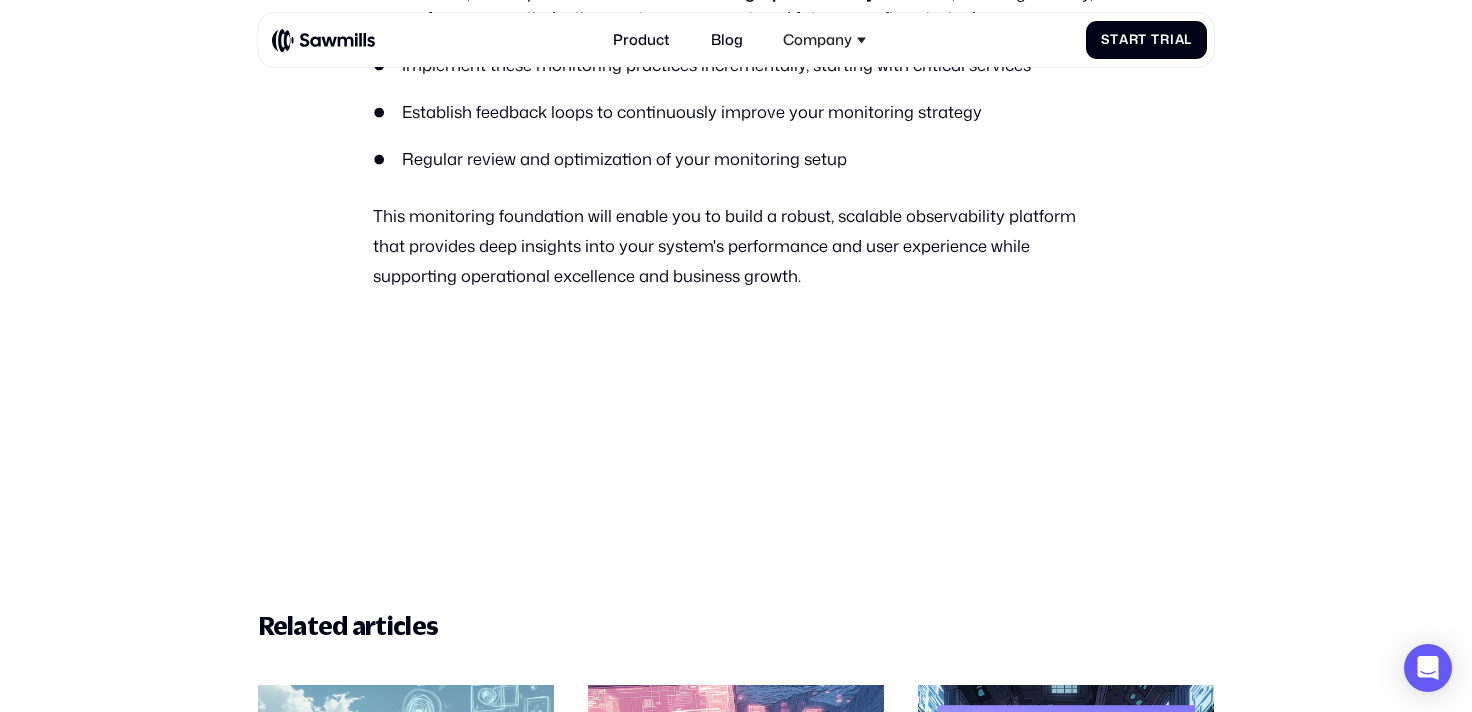 scroll, scrollTop: 23237, scrollLeft: 0, axis: vertical 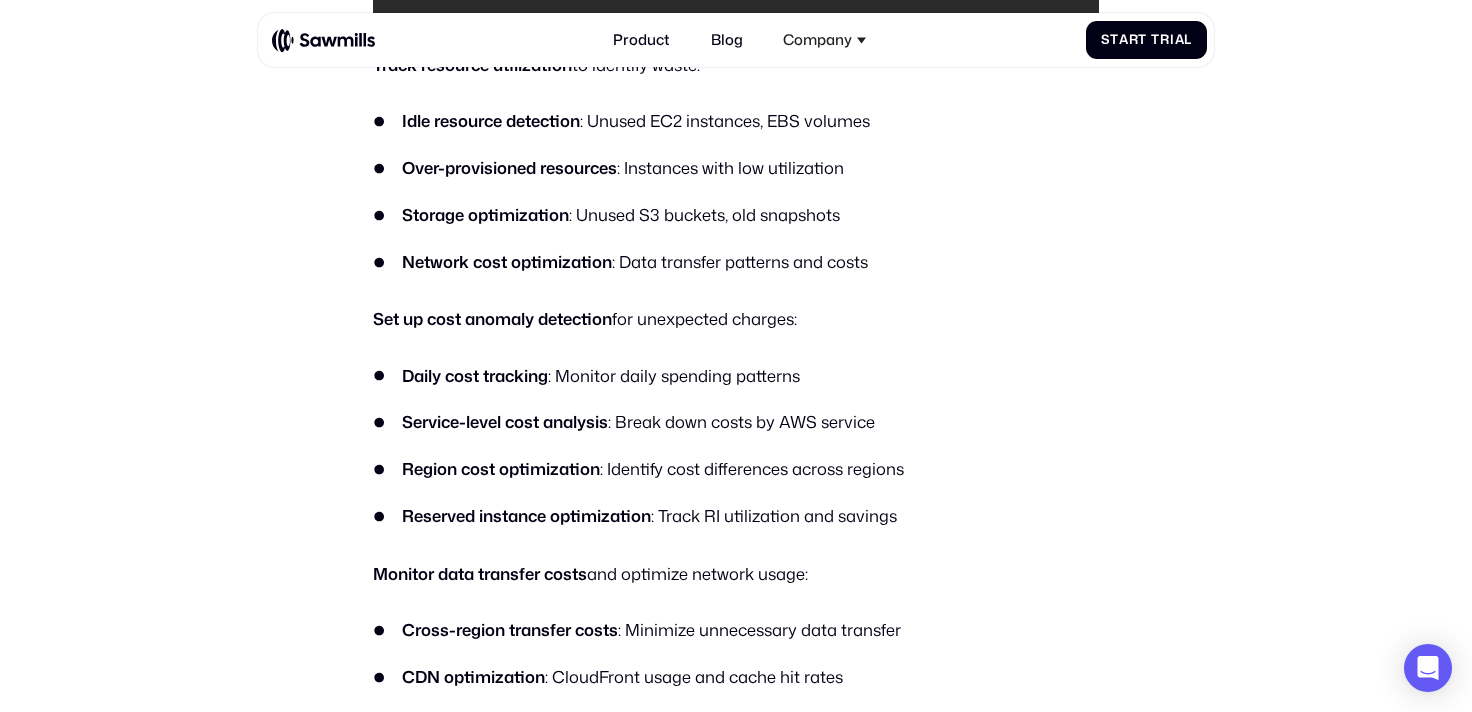 click on "All posts Best Practices for Monitoring with AWS and OpenTelemetry Observability Jul 15 2025 Jul 15 2025 In part 1 of our series on  AWS and OpenTelemetry , we discussed setting up  OpenTelemetry  infrastructure set up with  AWS  services. The next critical step is implementing comprehensive monitoring strategies. Effective monitoring goes beyond simply collecting data—it involves creating actionable insights, setting up intelligent alerting, and building operational excellence. This guide focuses on monitoring best practices specifically designed for  AWS CloudWatch ,  AWS X-Ray , and  OpenTelemetry  observability stacks. You'll learn how to establish monitoring baselines, create comprehensive alerting strategies, build service-specific dashboards, and implement distributed tracing for complex microservices. Best Practices for Monitoring 1. Establish Monitoring Baselines Define SLOs (Service Level Objectives)  for critical business metrics: Availability : Target 99.9% uptime for critical services * *" at bounding box center (736, -5500) 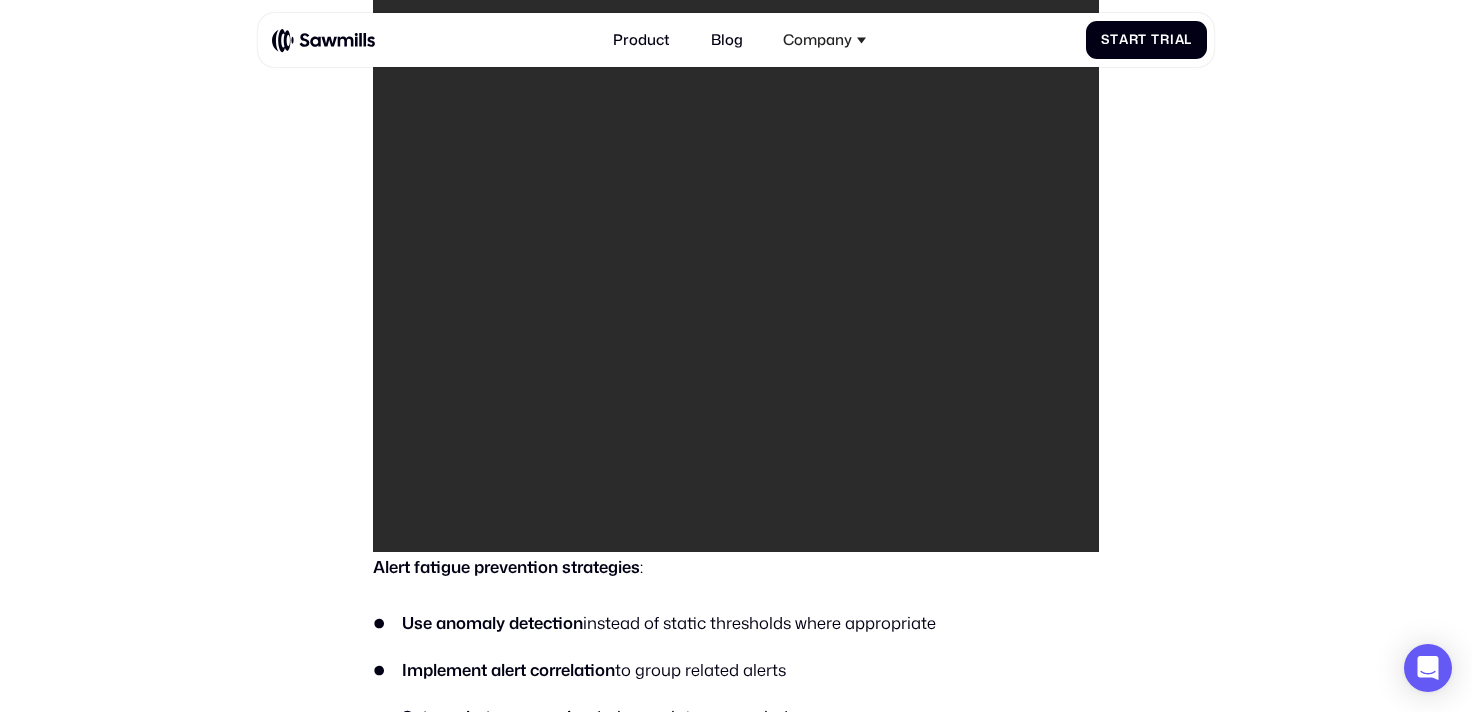 scroll, scrollTop: 3896, scrollLeft: 0, axis: vertical 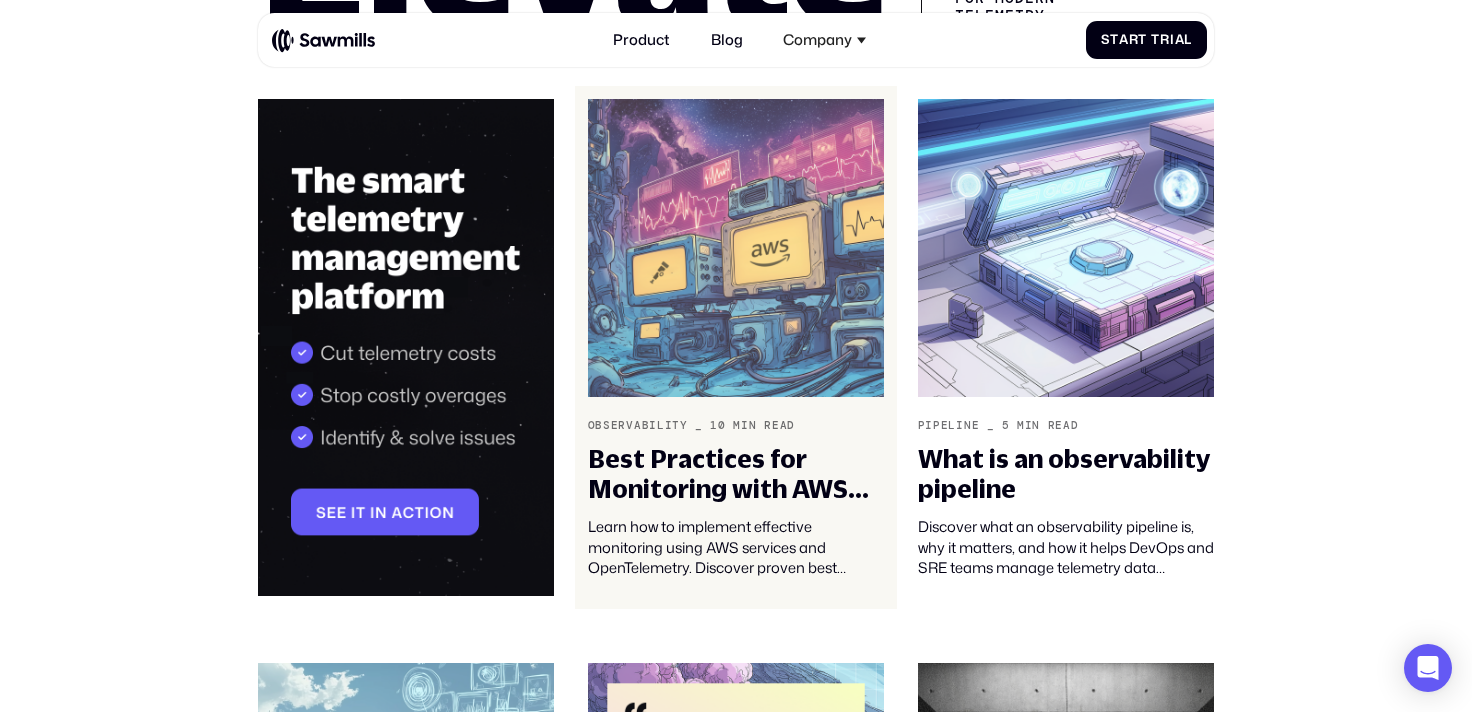 click at bounding box center (736, 248) 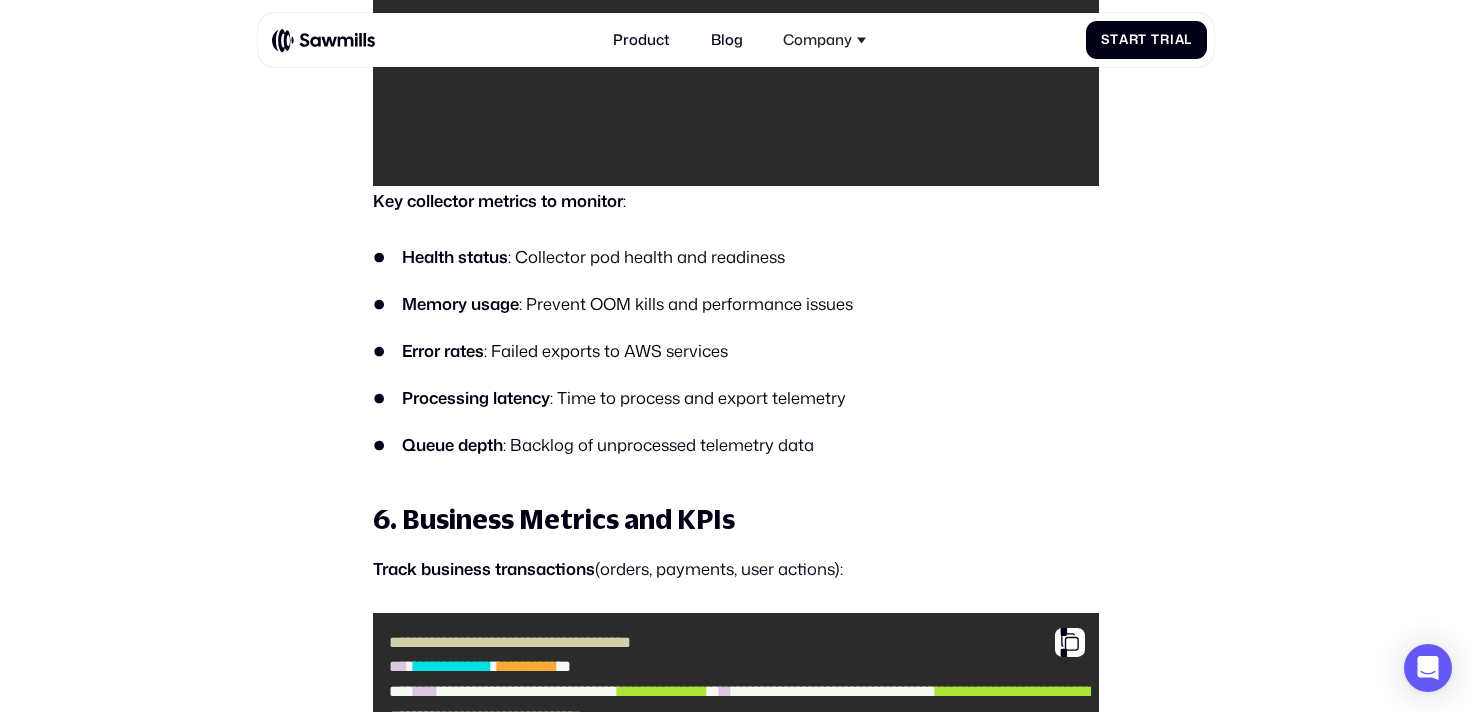 scroll, scrollTop: 9489, scrollLeft: 0, axis: vertical 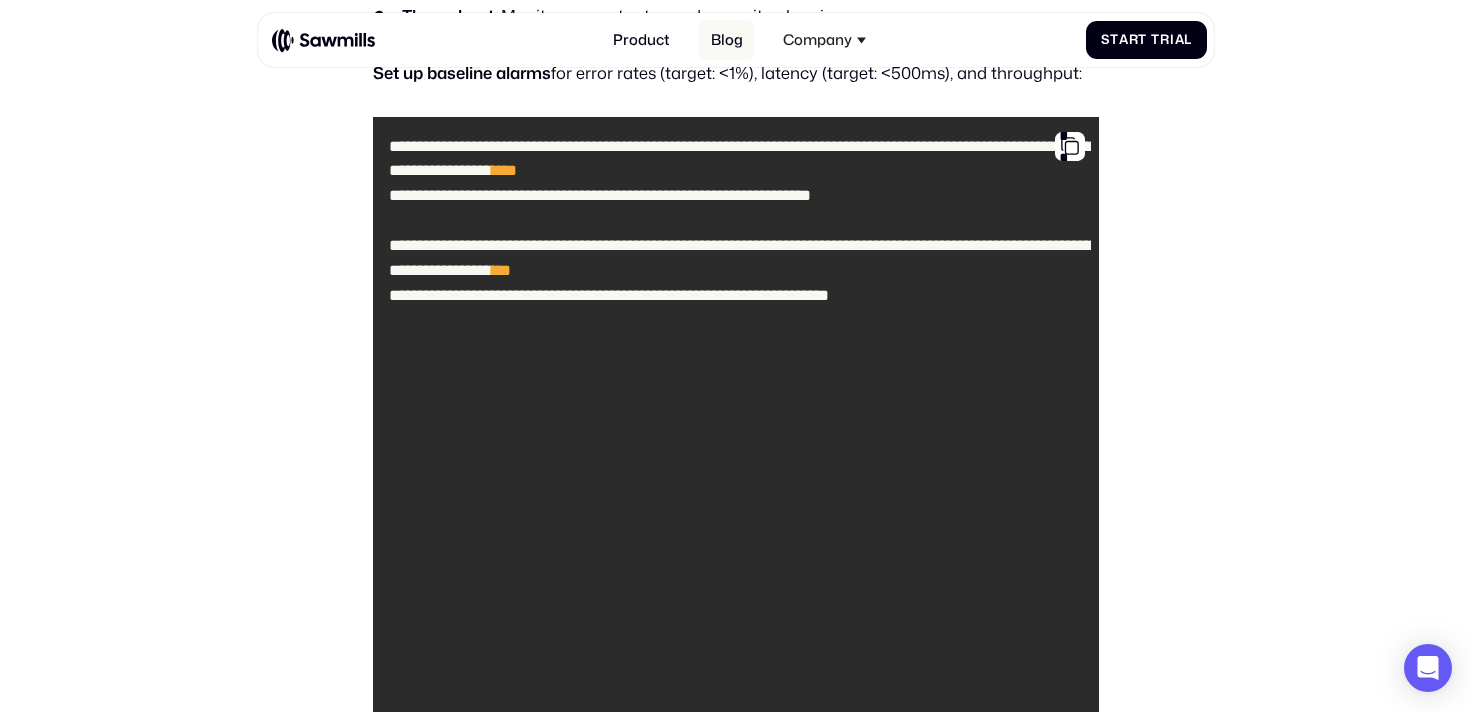 click on "Blog" at bounding box center [726, 40] 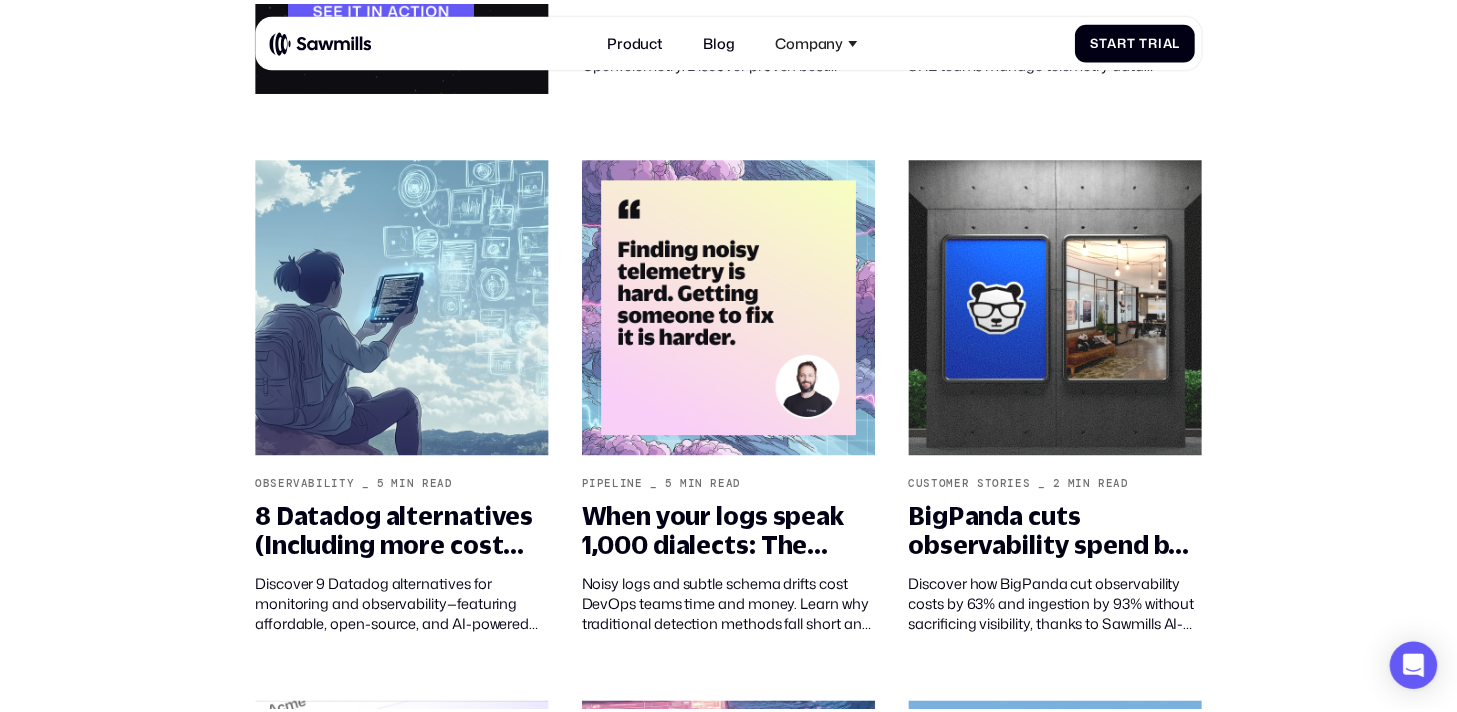 scroll, scrollTop: 809, scrollLeft: 0, axis: vertical 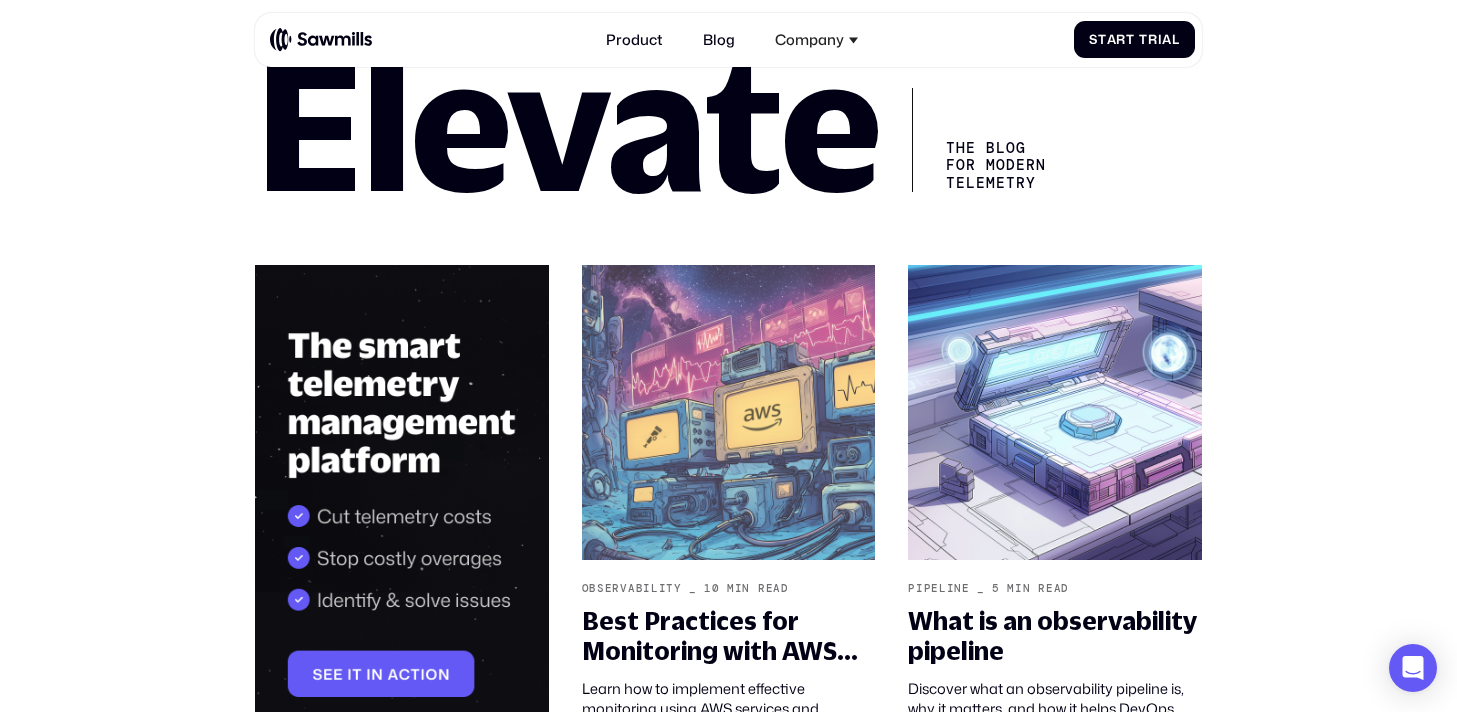 click at bounding box center [402, 511] 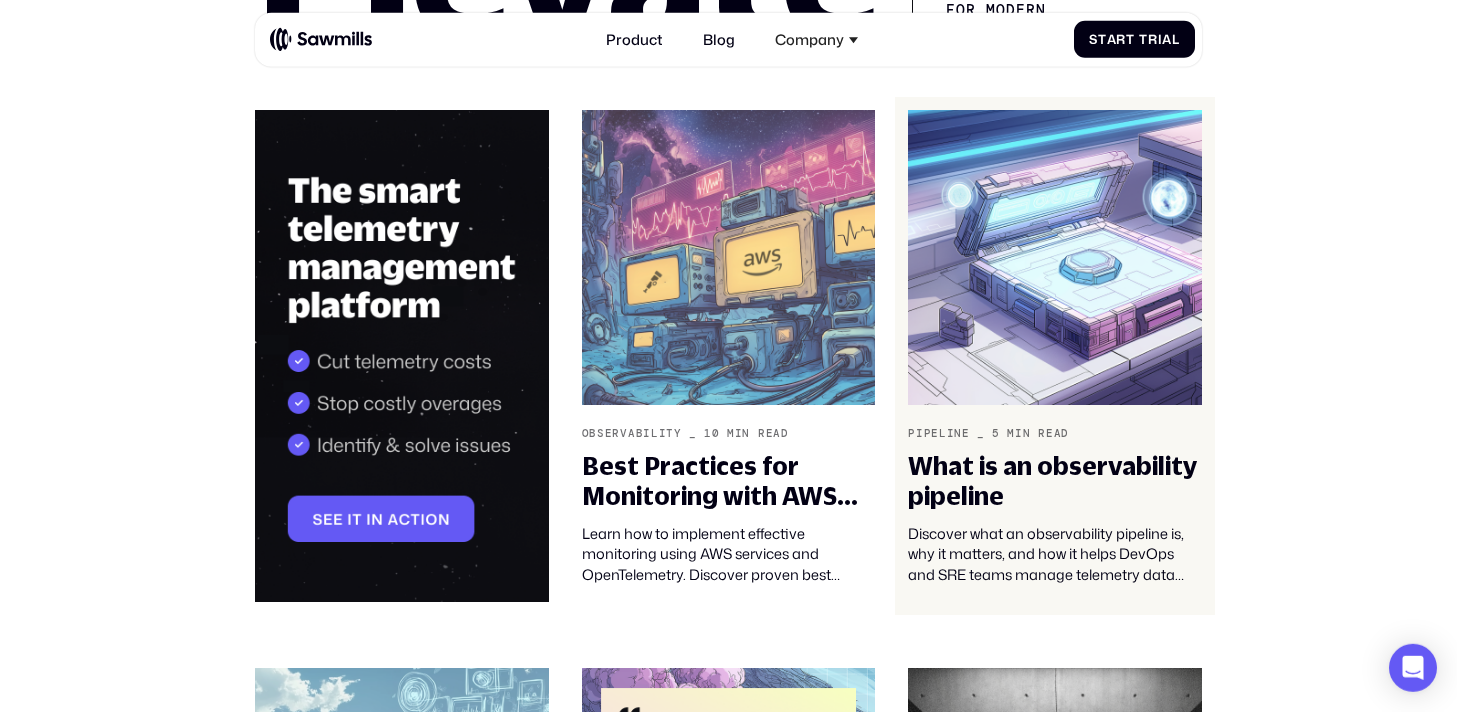 scroll, scrollTop: 281, scrollLeft: 0, axis: vertical 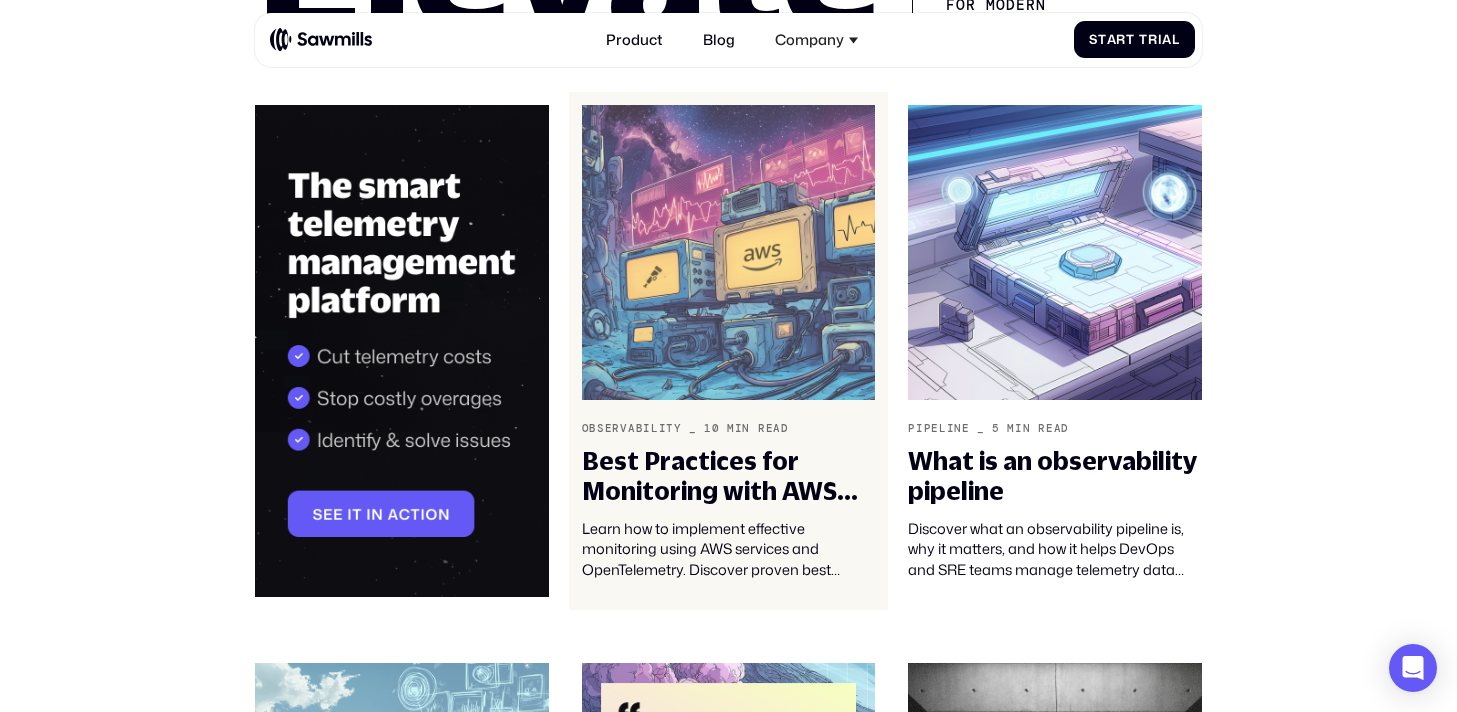 click at bounding box center (729, 252) 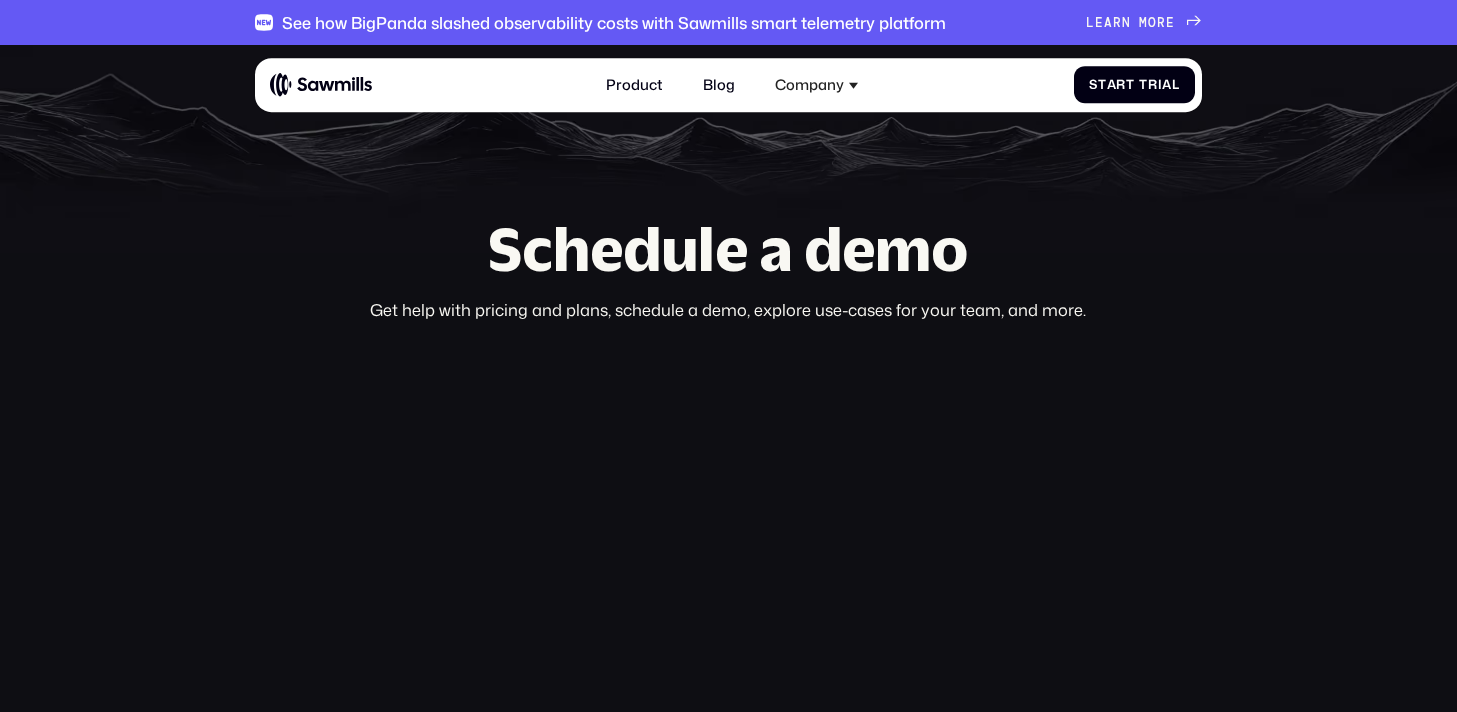 scroll, scrollTop: 0, scrollLeft: 0, axis: both 